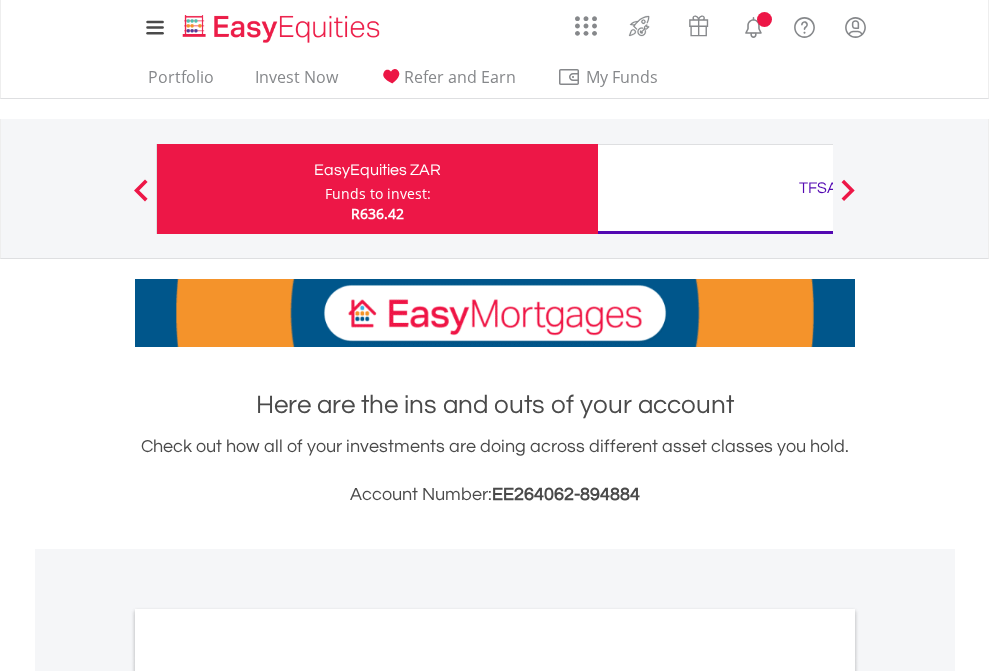 scroll, scrollTop: 0, scrollLeft: 0, axis: both 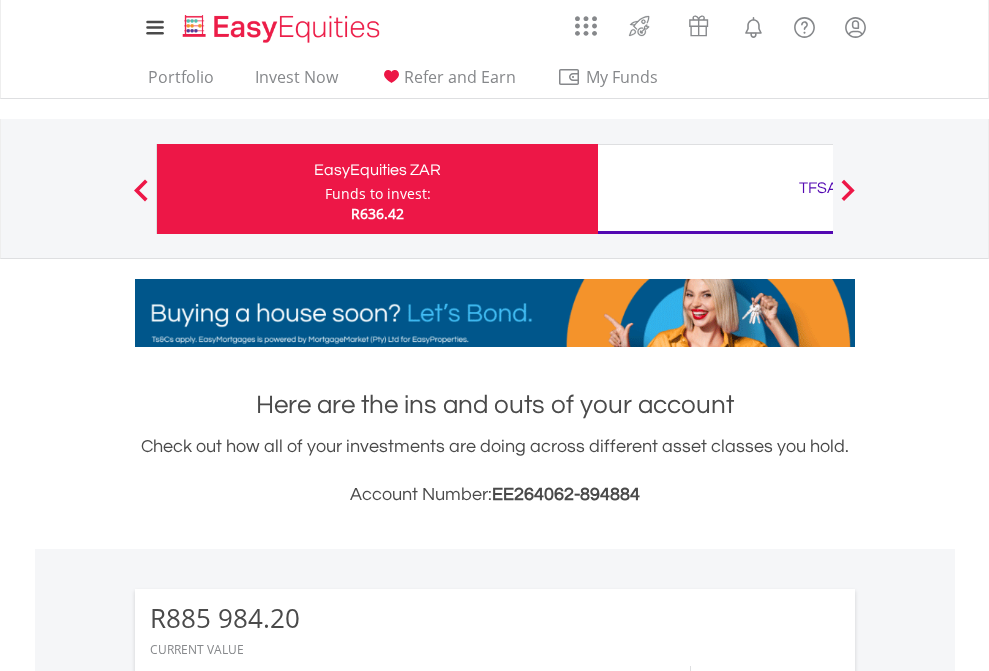 click on "Funds to invest:" at bounding box center [378, 194] 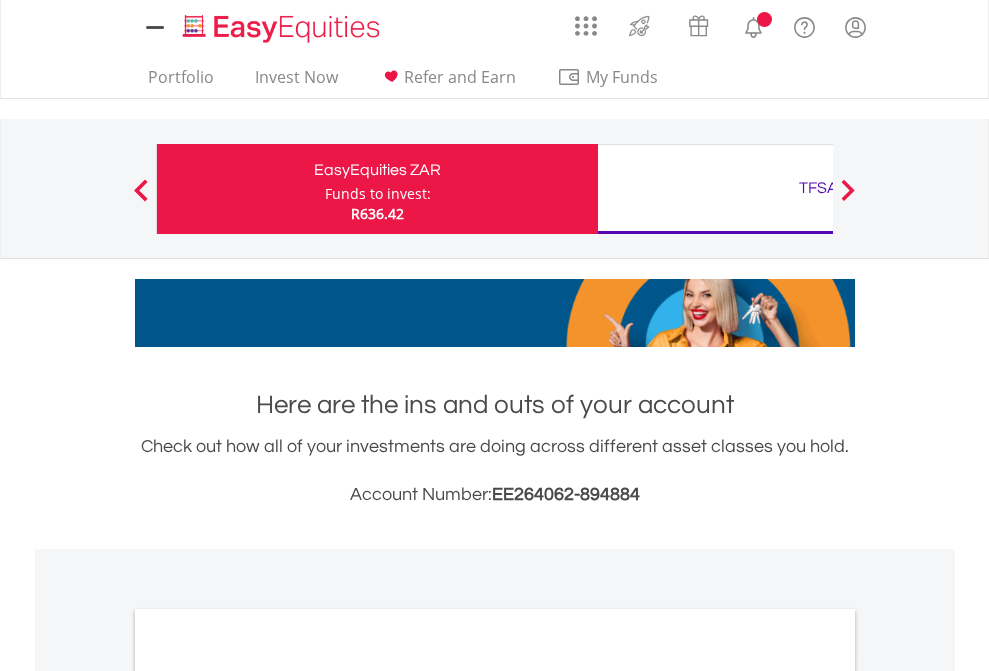 scroll, scrollTop: 0, scrollLeft: 0, axis: both 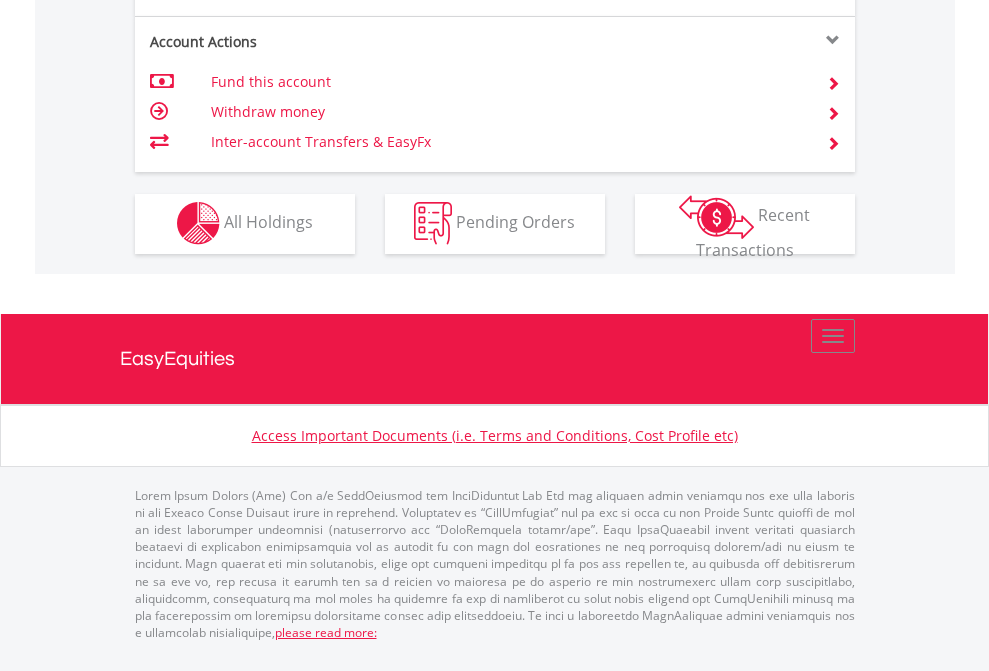 click on "Investment types" at bounding box center (706, -337) 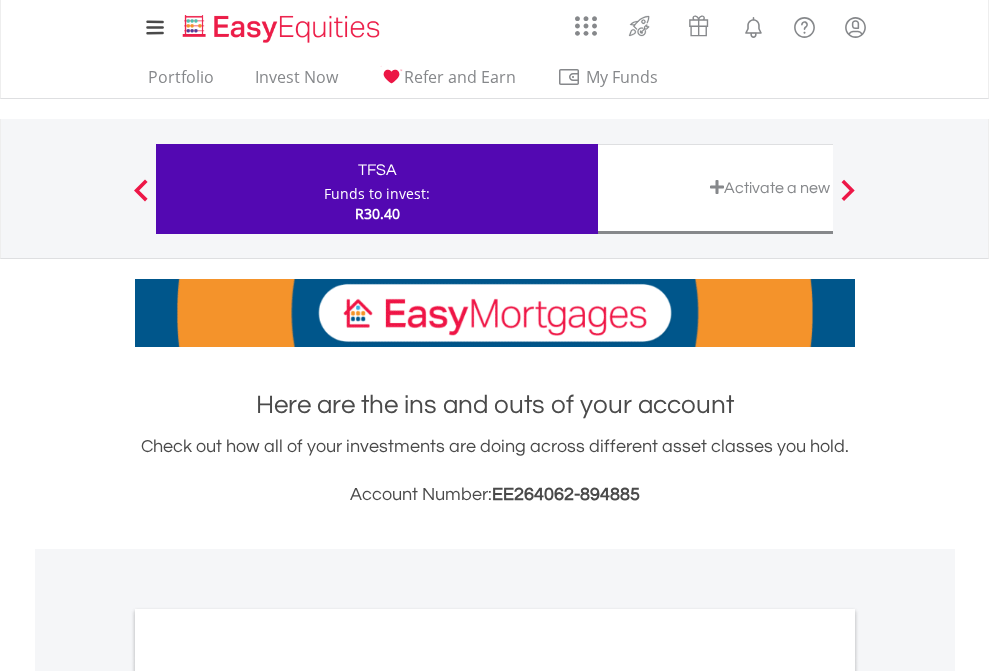 scroll, scrollTop: 0, scrollLeft: 0, axis: both 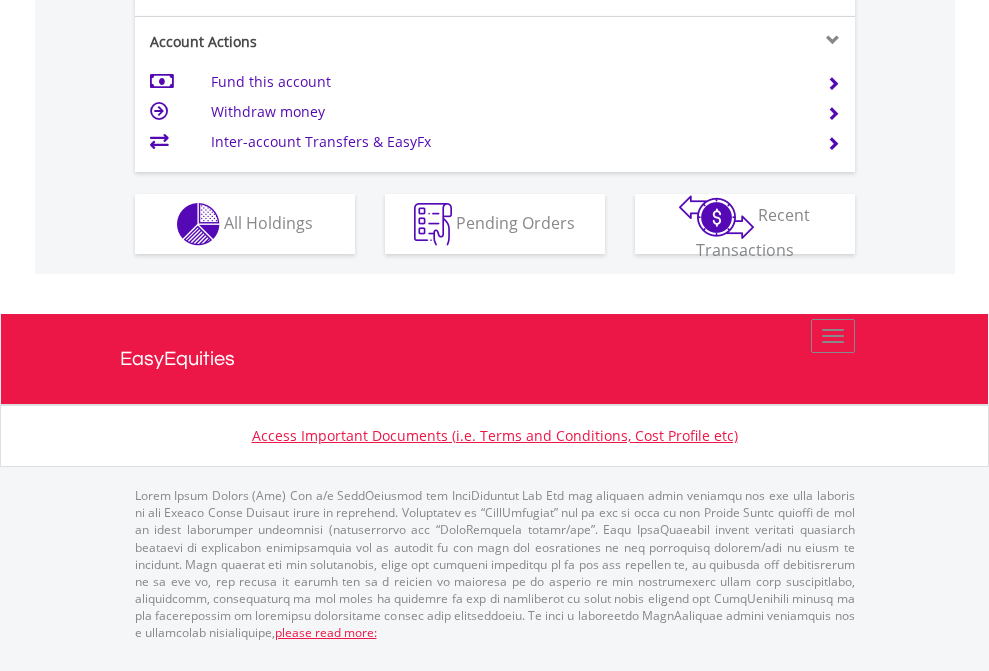 click on "Investment types" at bounding box center (706, -337) 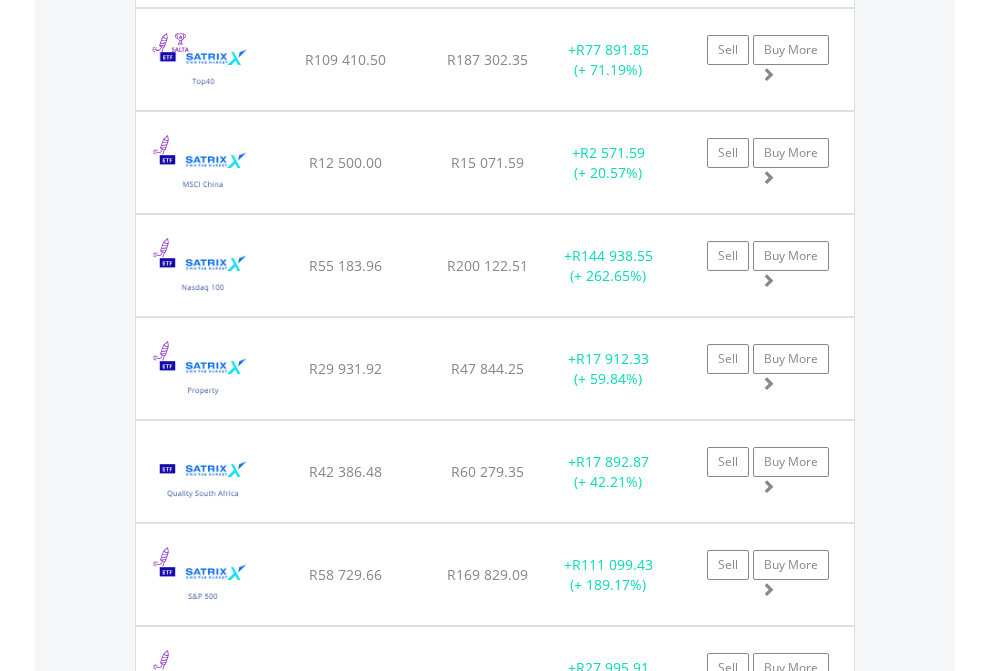 scroll, scrollTop: 2345, scrollLeft: 0, axis: vertical 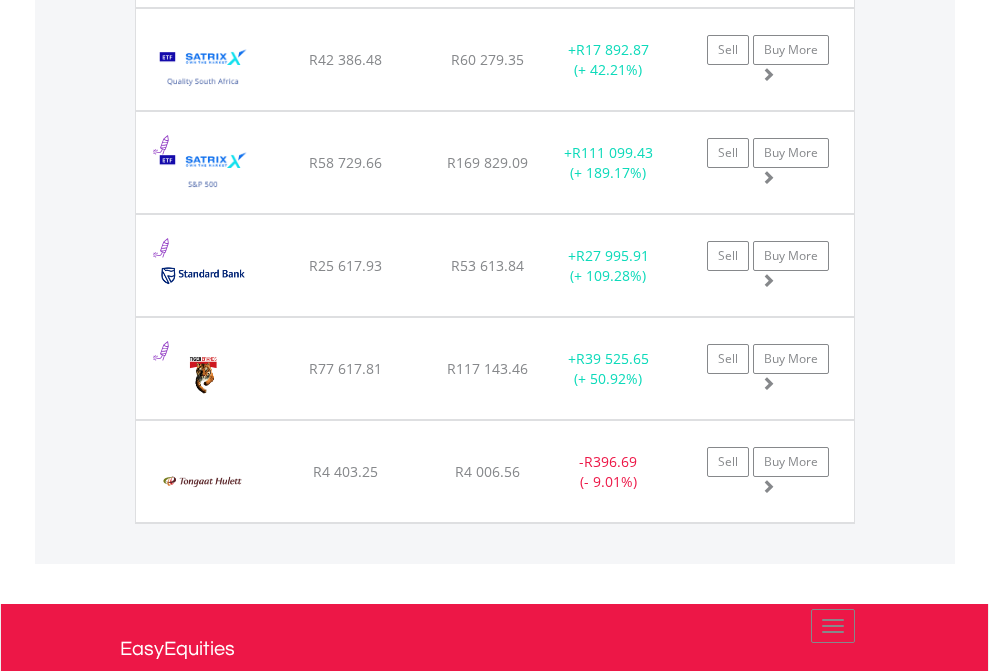 click on "TFSA" at bounding box center [818, -2157] 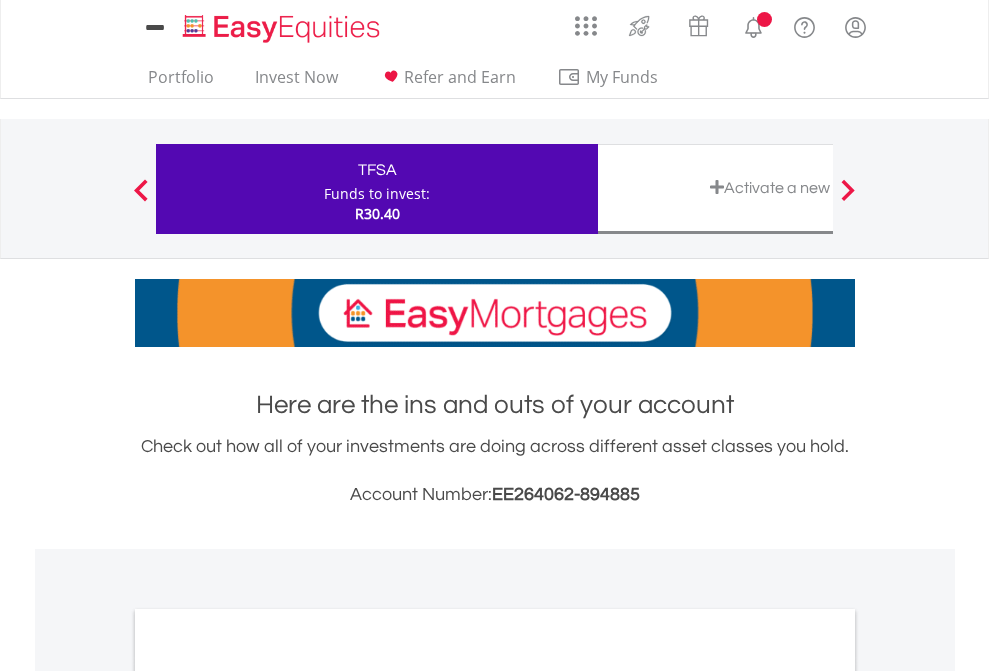scroll, scrollTop: 0, scrollLeft: 0, axis: both 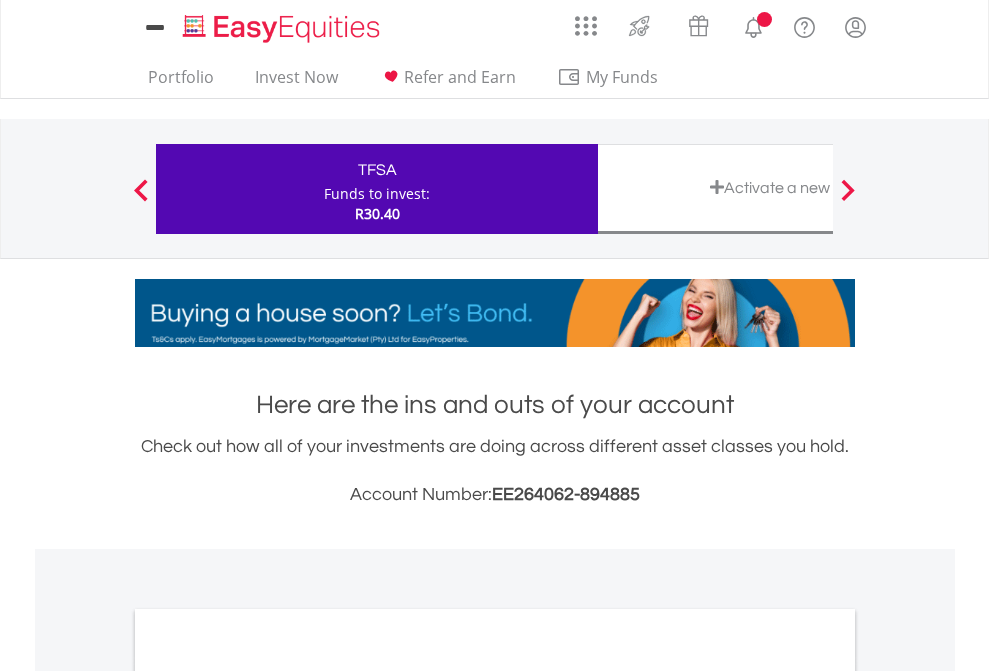 click on "All Holdings" at bounding box center [268, 1096] 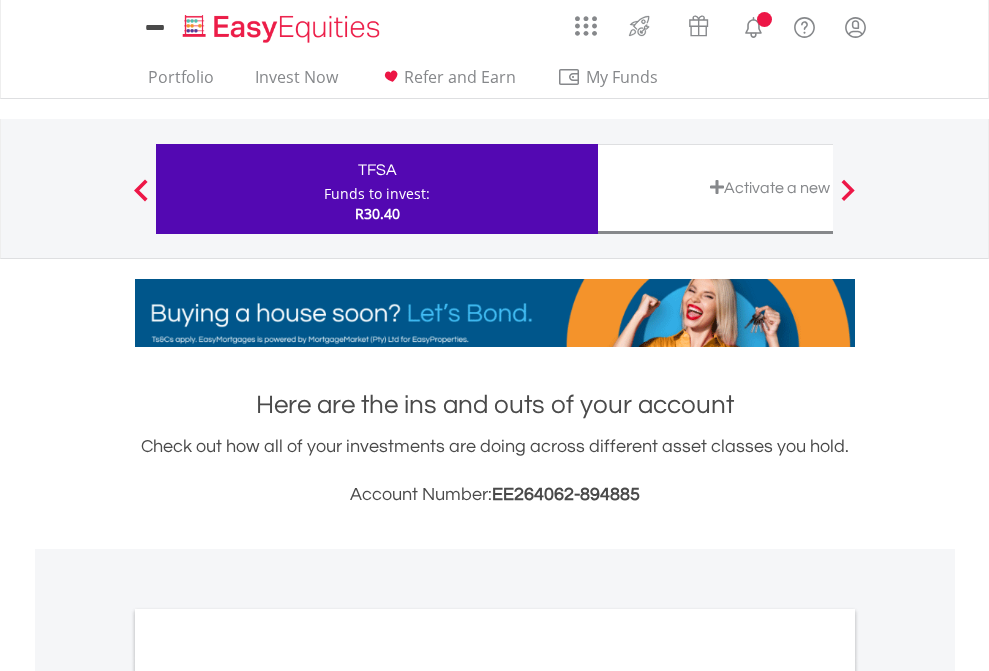 scroll, scrollTop: 1202, scrollLeft: 0, axis: vertical 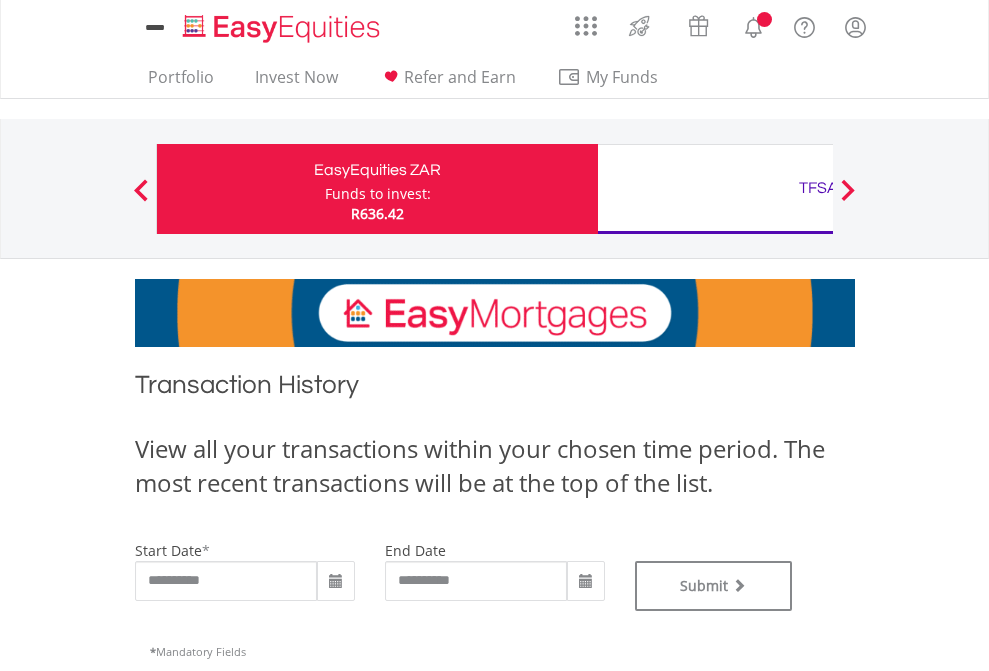 type on "**********" 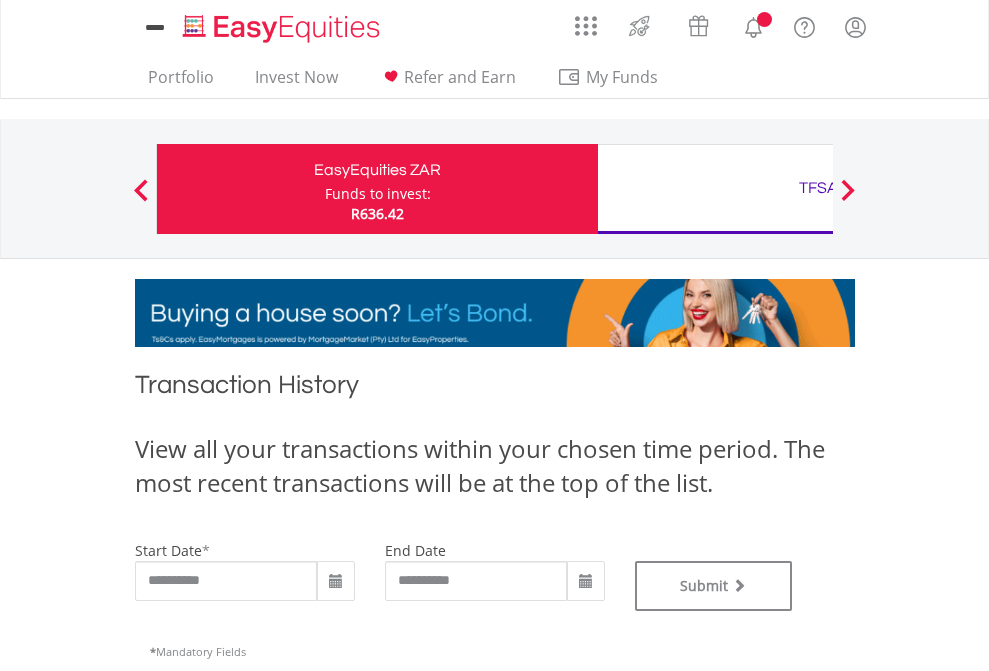 type on "**********" 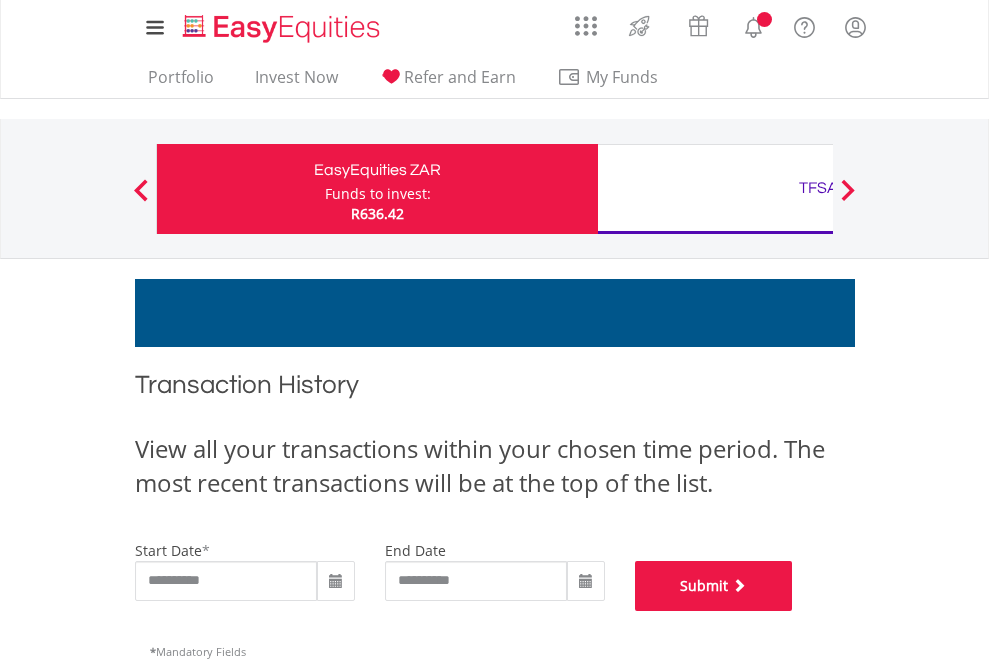 click on "Submit" at bounding box center [714, 586] 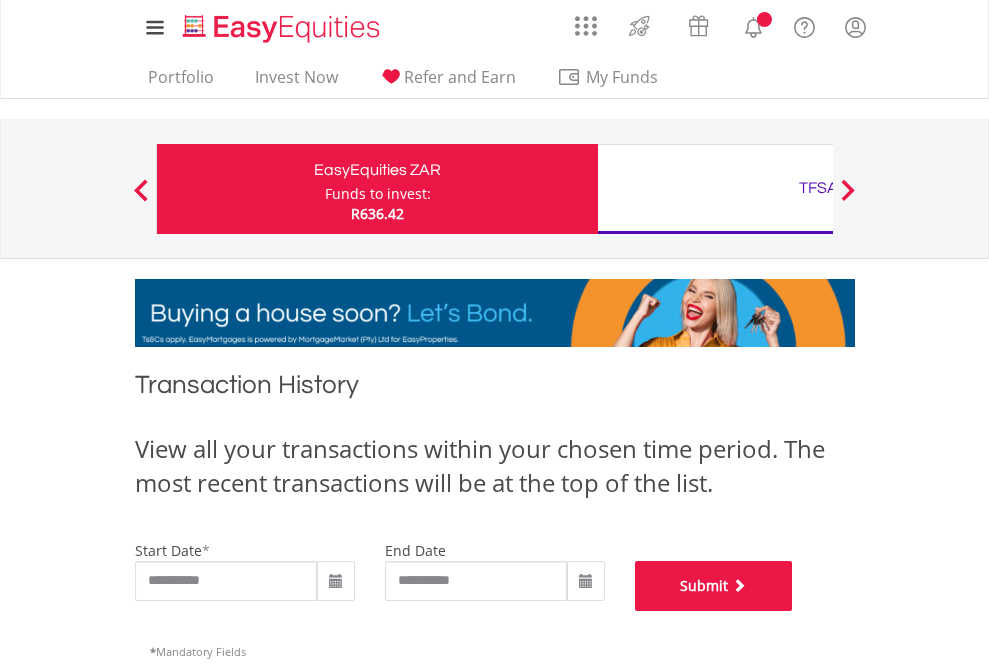 scroll, scrollTop: 811, scrollLeft: 0, axis: vertical 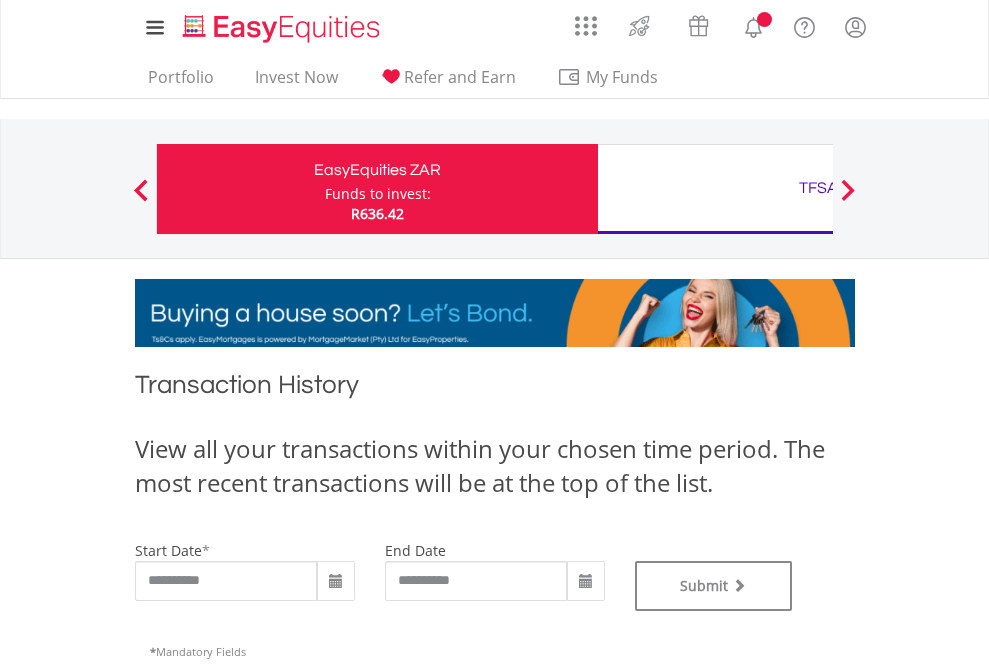 click on "TFSA" at bounding box center [818, 188] 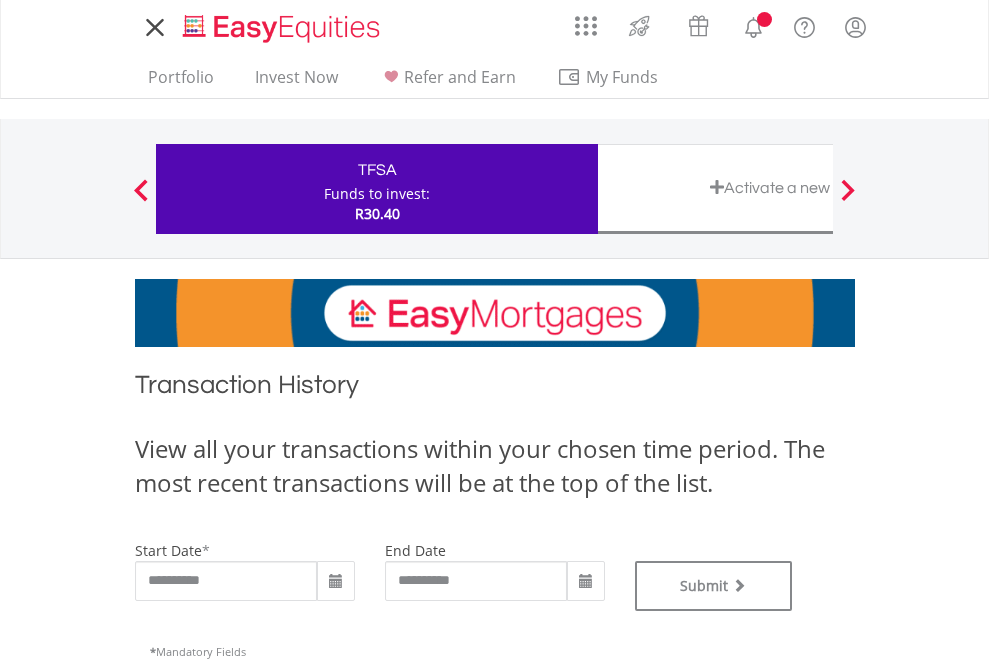 scroll, scrollTop: 0, scrollLeft: 0, axis: both 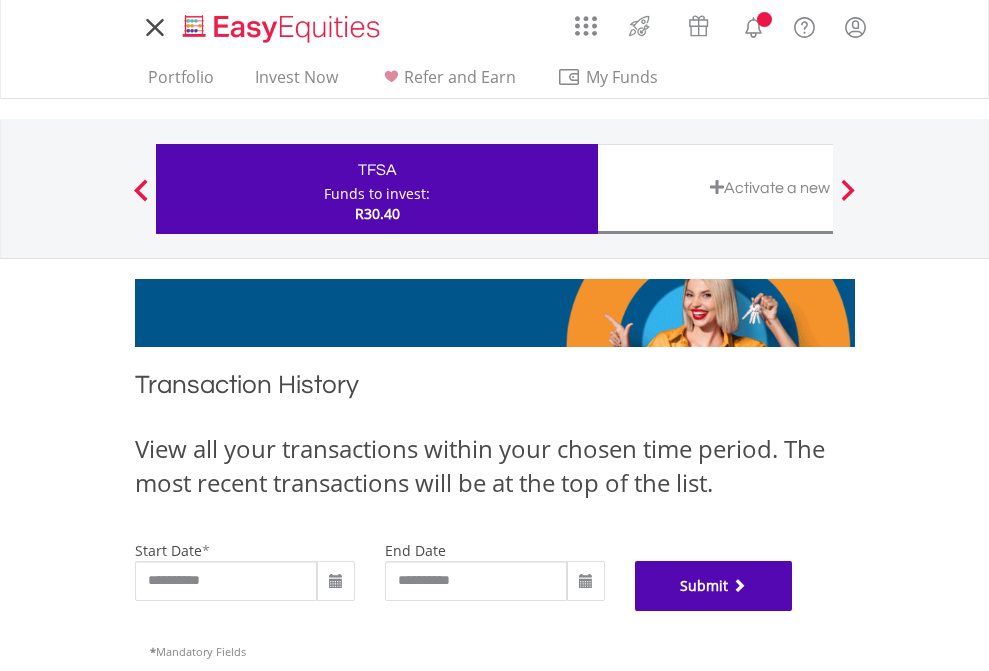 click on "Submit" at bounding box center (714, 586) 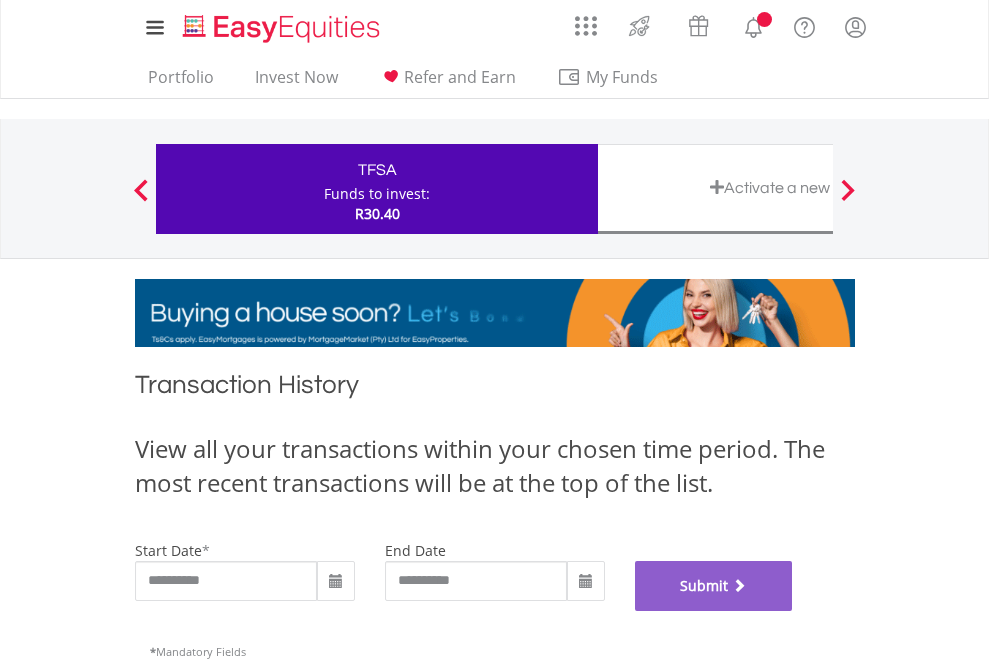 scroll, scrollTop: 811, scrollLeft: 0, axis: vertical 